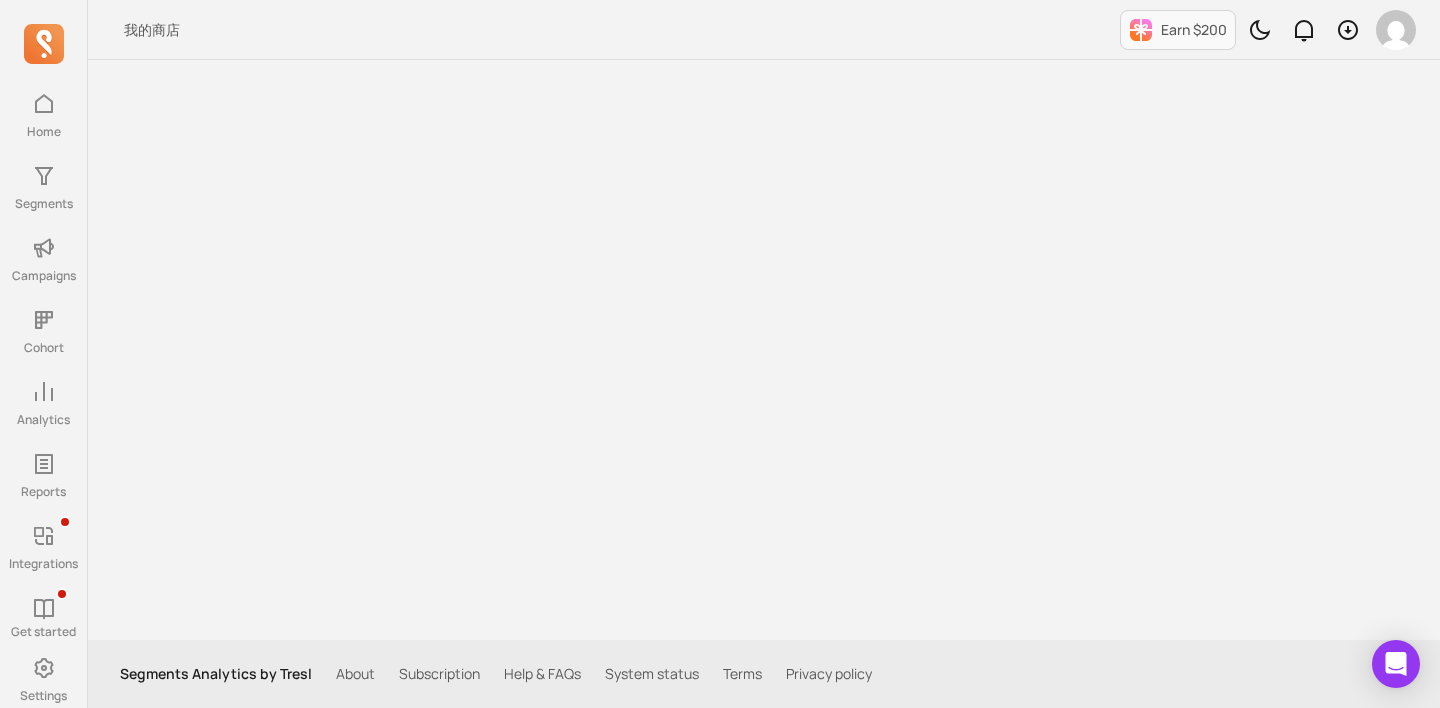 scroll, scrollTop: 0, scrollLeft: 0, axis: both 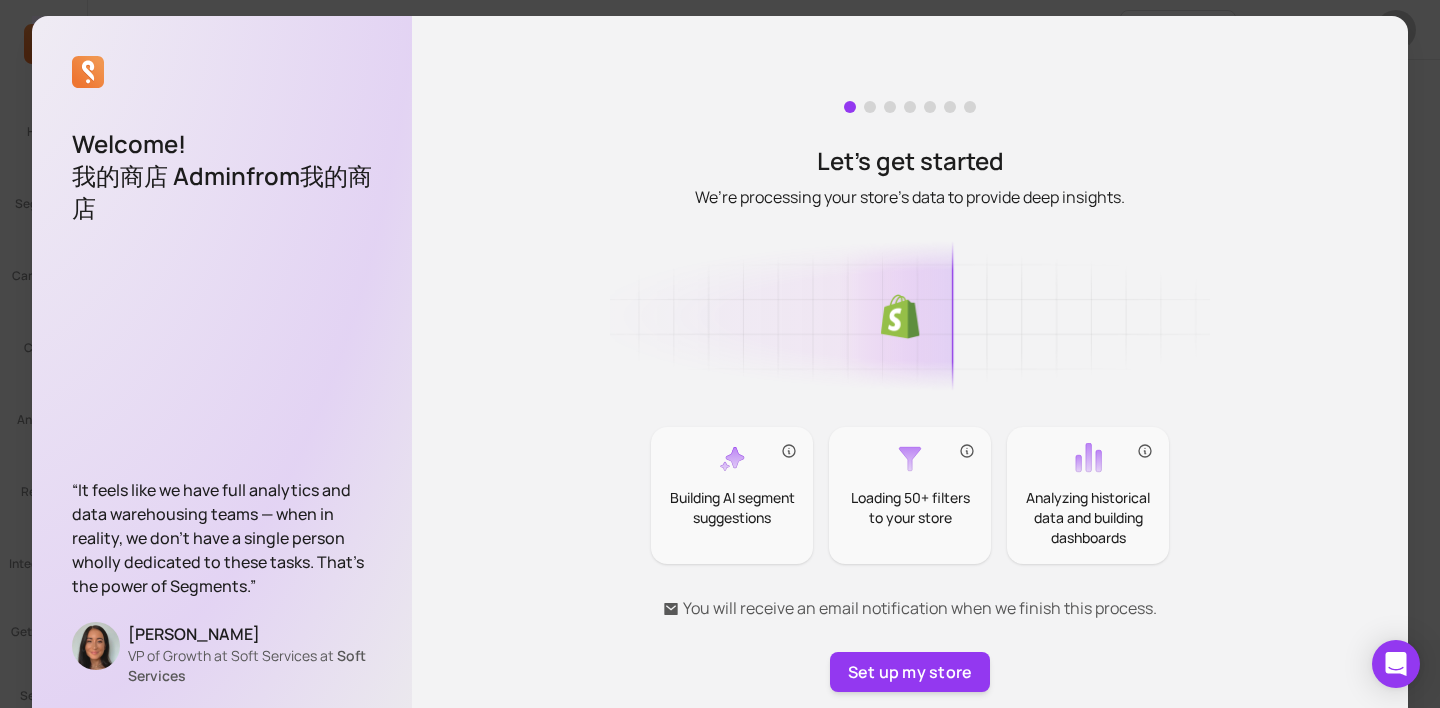 click 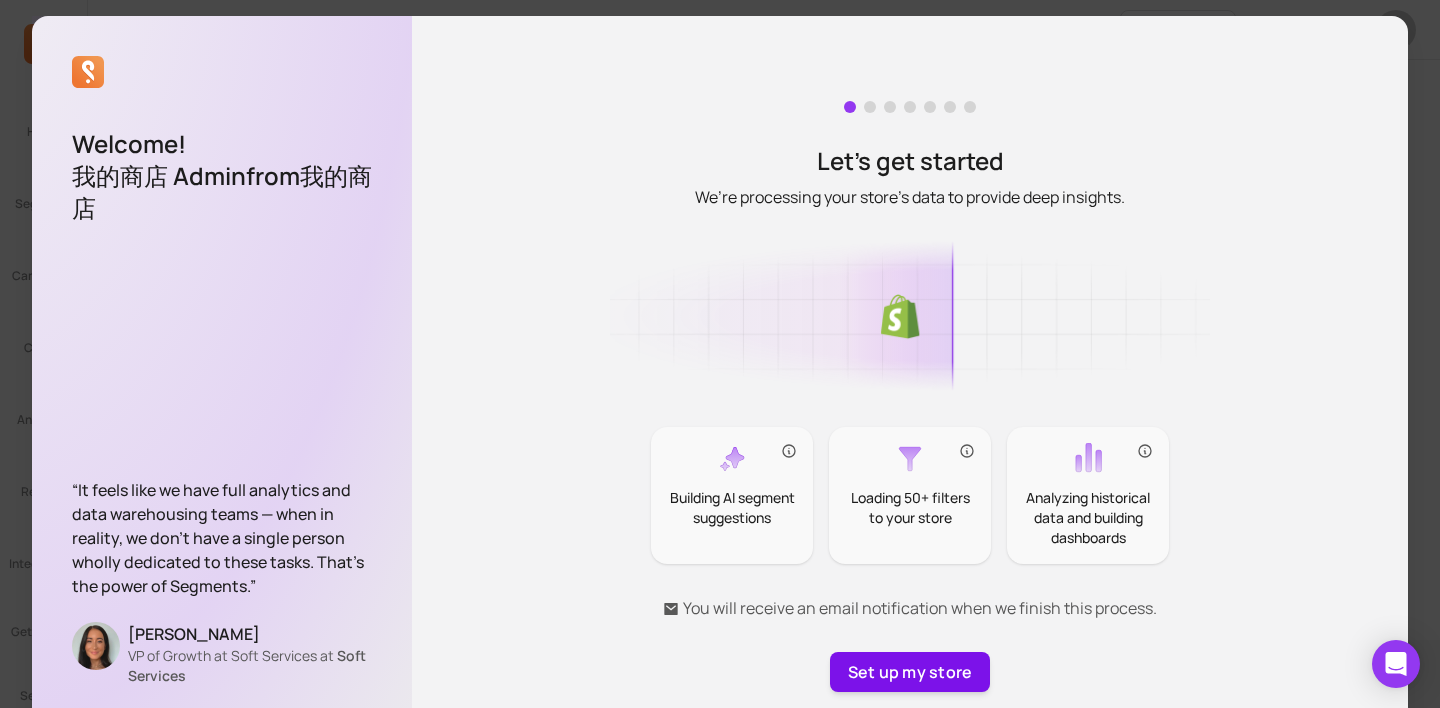 click on "Set up my store" at bounding box center (910, 672) 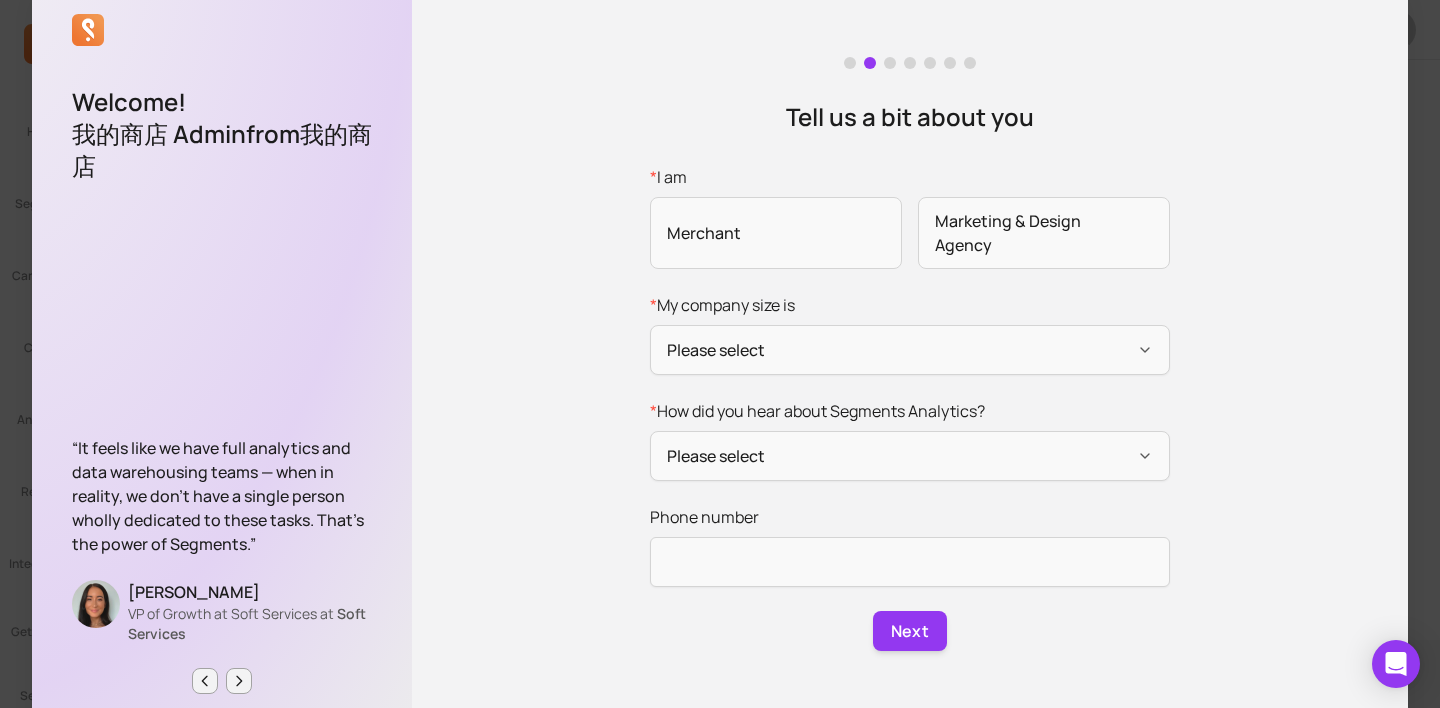 scroll, scrollTop: 0, scrollLeft: 0, axis: both 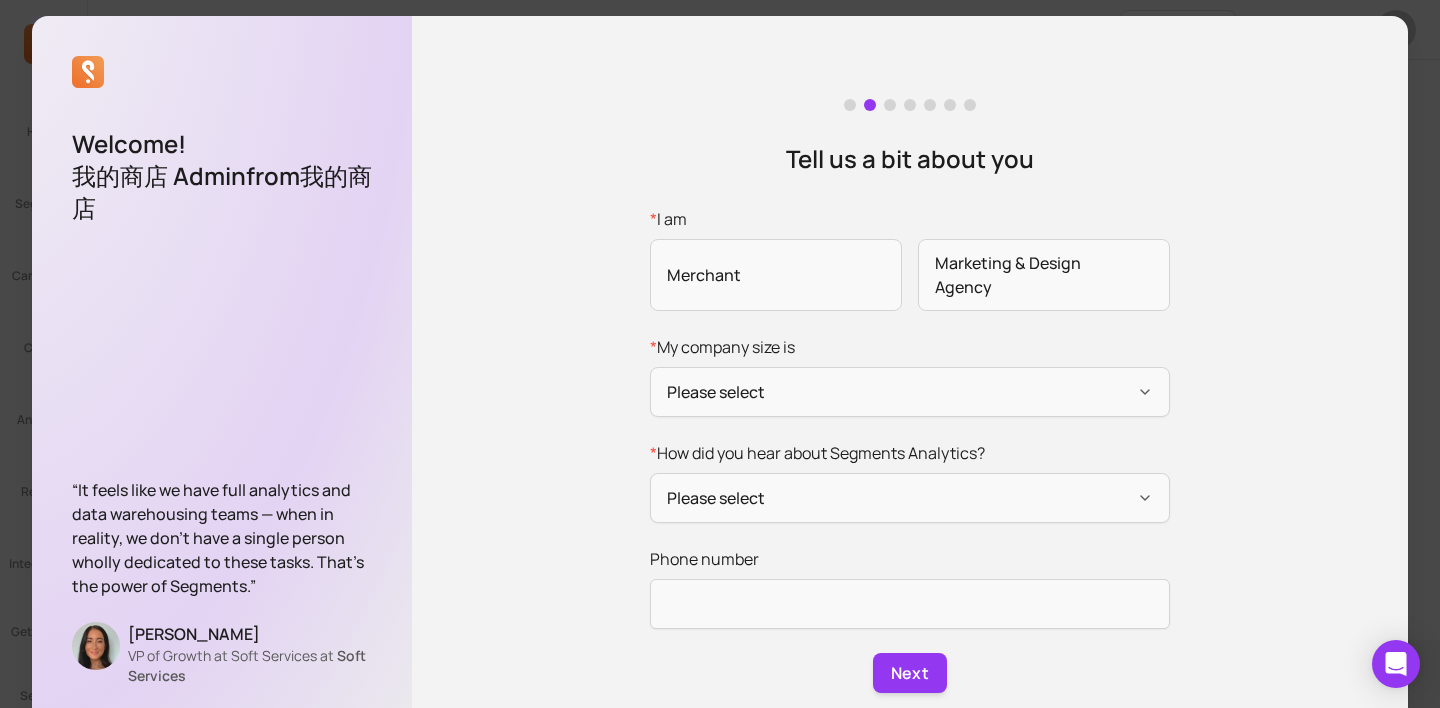 click on "Welcome! 我的商店 Admin  from  我的商店 “It feels like we have full analytics and data warehousing teams — when in reality, we don’t have a single person wholly dedicated to these tasks. That’s the power of Segments.” Stephanie DiSturco VP of Growth at Soft Services at   Soft Services Tell us a bit about you * I am Merchant Marketing & Design Agency * My company size is   Please select * How did you hear about Segments Analytics?   Please select Phone number Next" at bounding box center [720, 396] 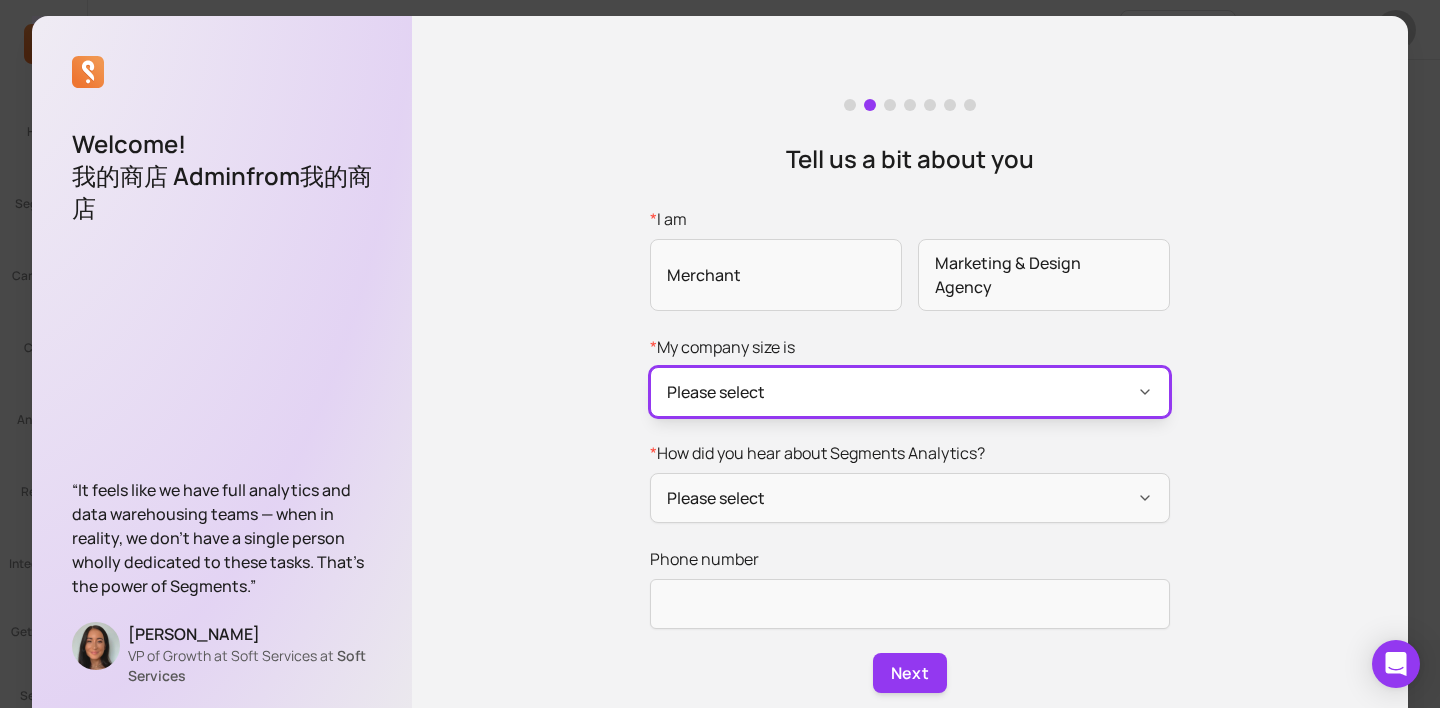 click on "Please select" at bounding box center [910, 392] 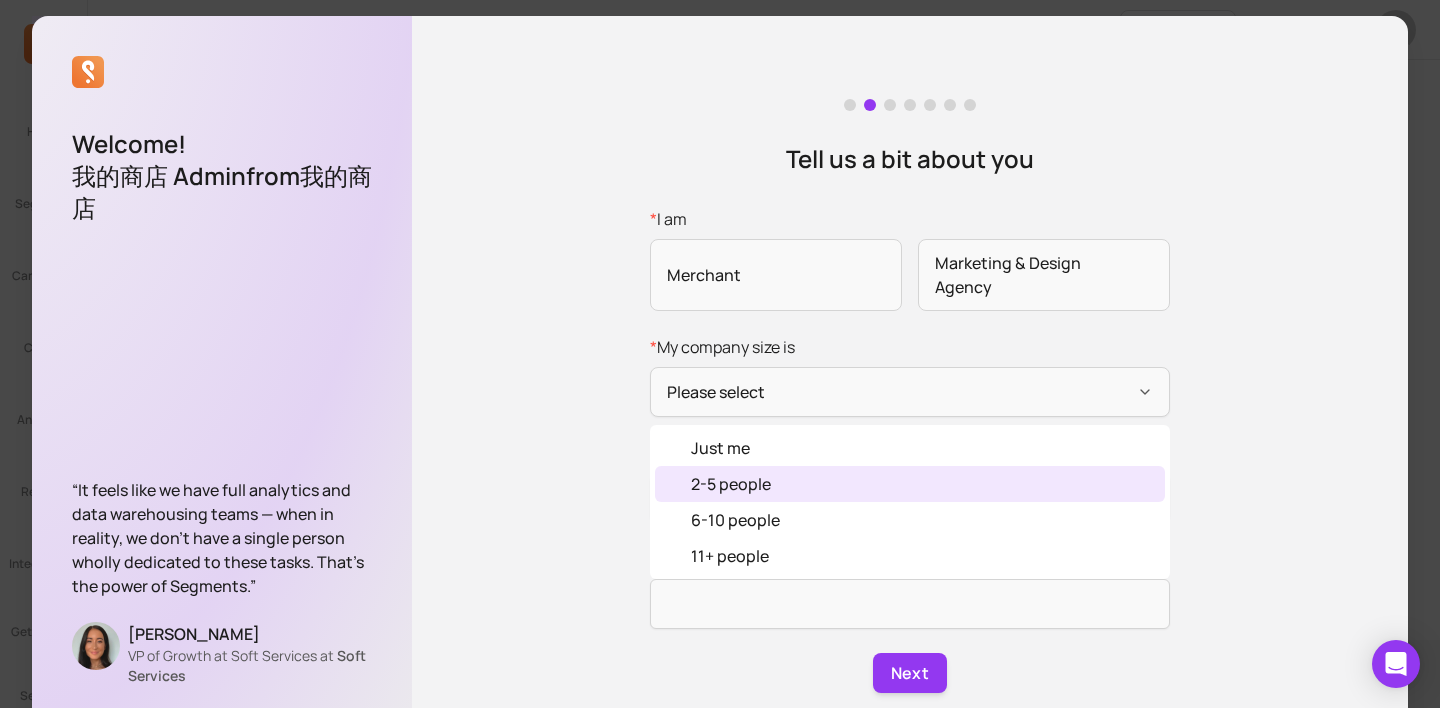 click on "2-5 people" at bounding box center [731, 484] 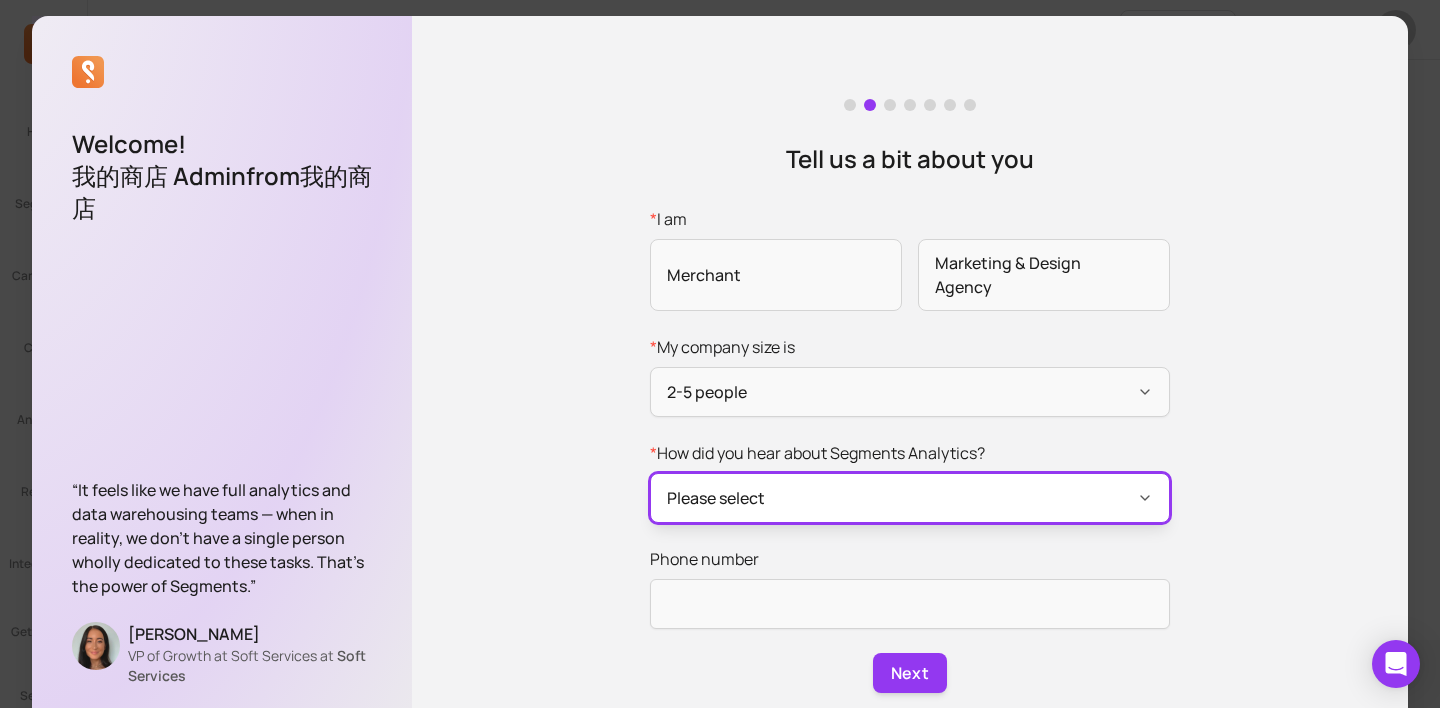 click on "Please select" at bounding box center [910, 498] 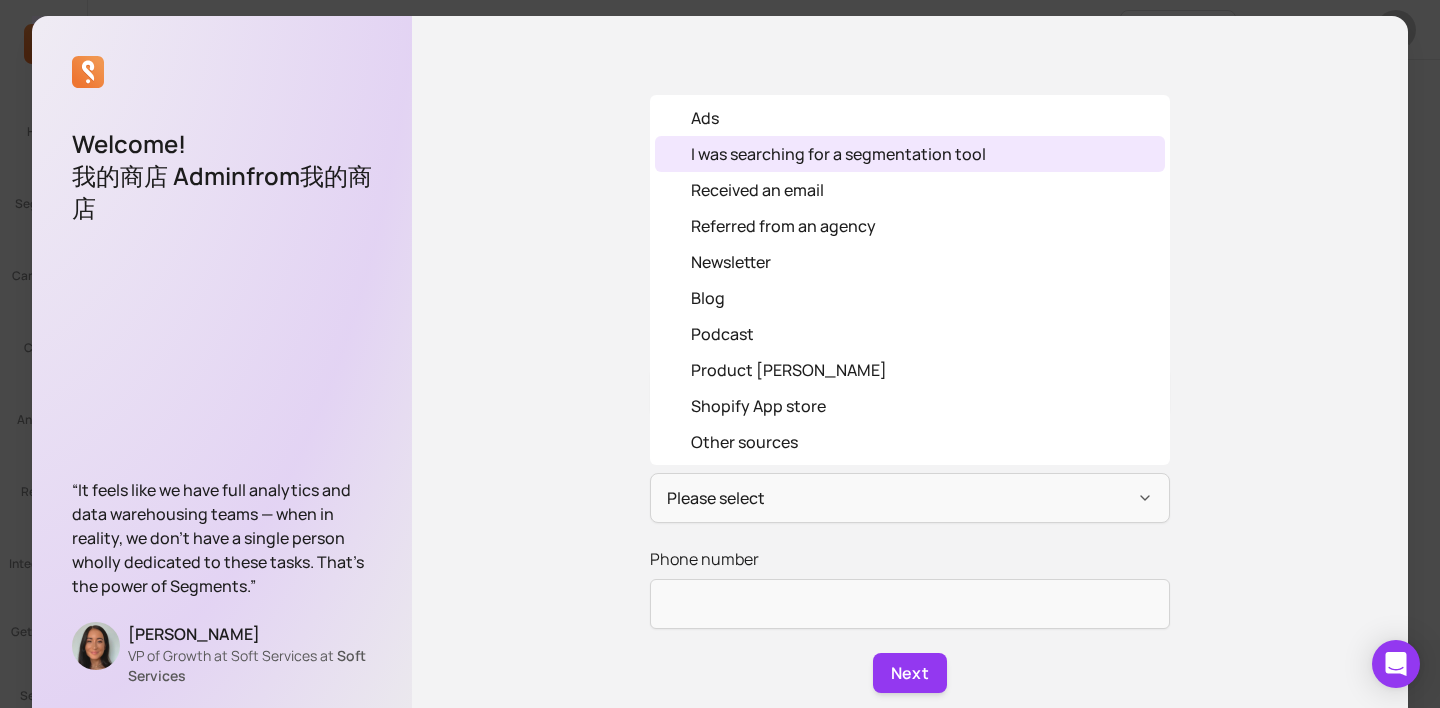 click on "I was searching for a segmentation tool" at bounding box center (838, 154) 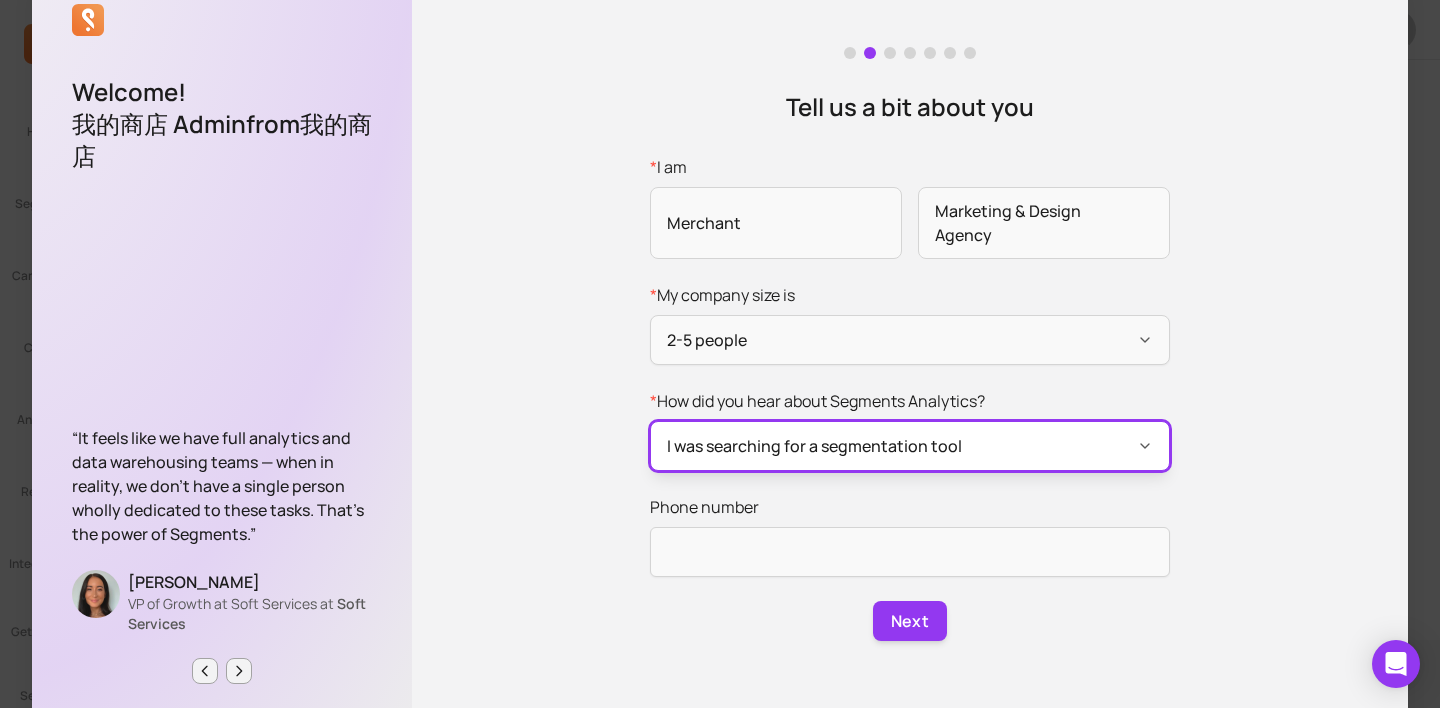 scroll, scrollTop: 84, scrollLeft: 0, axis: vertical 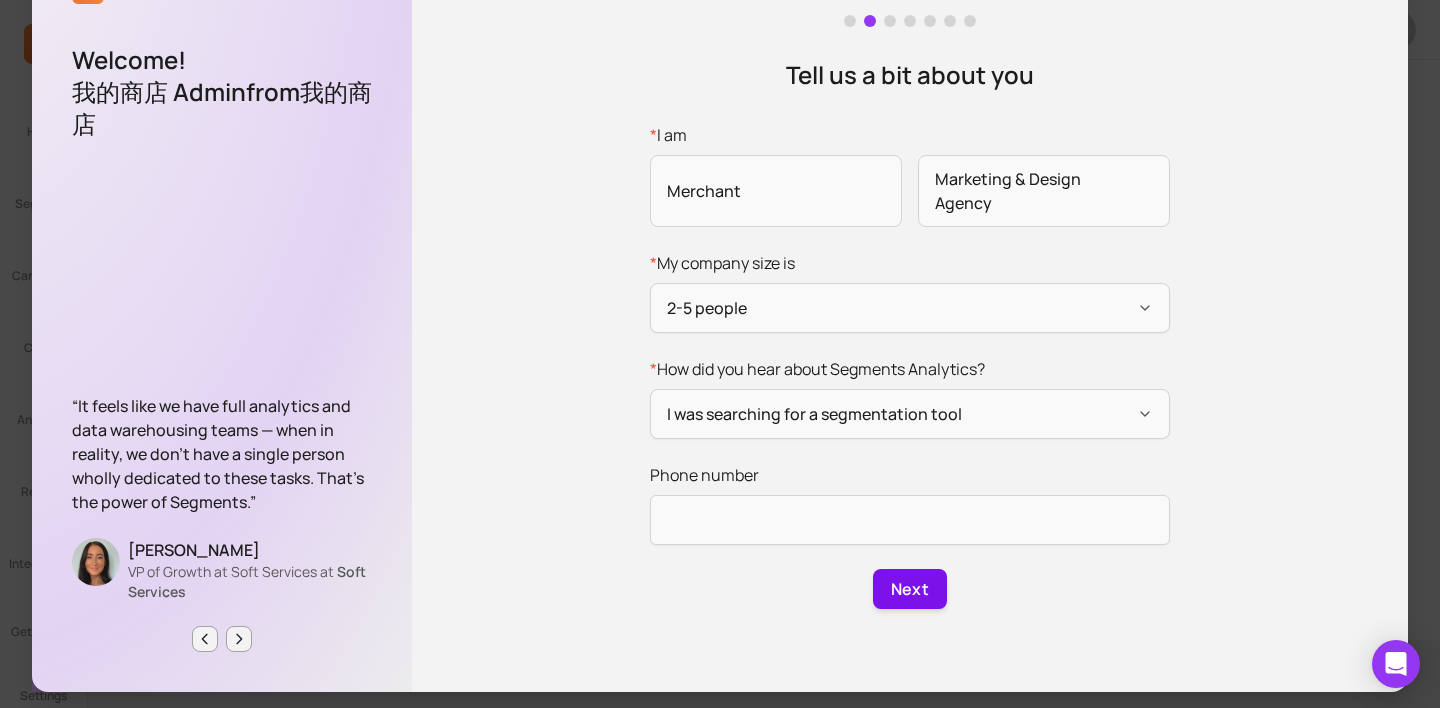click on "Next" at bounding box center [910, 589] 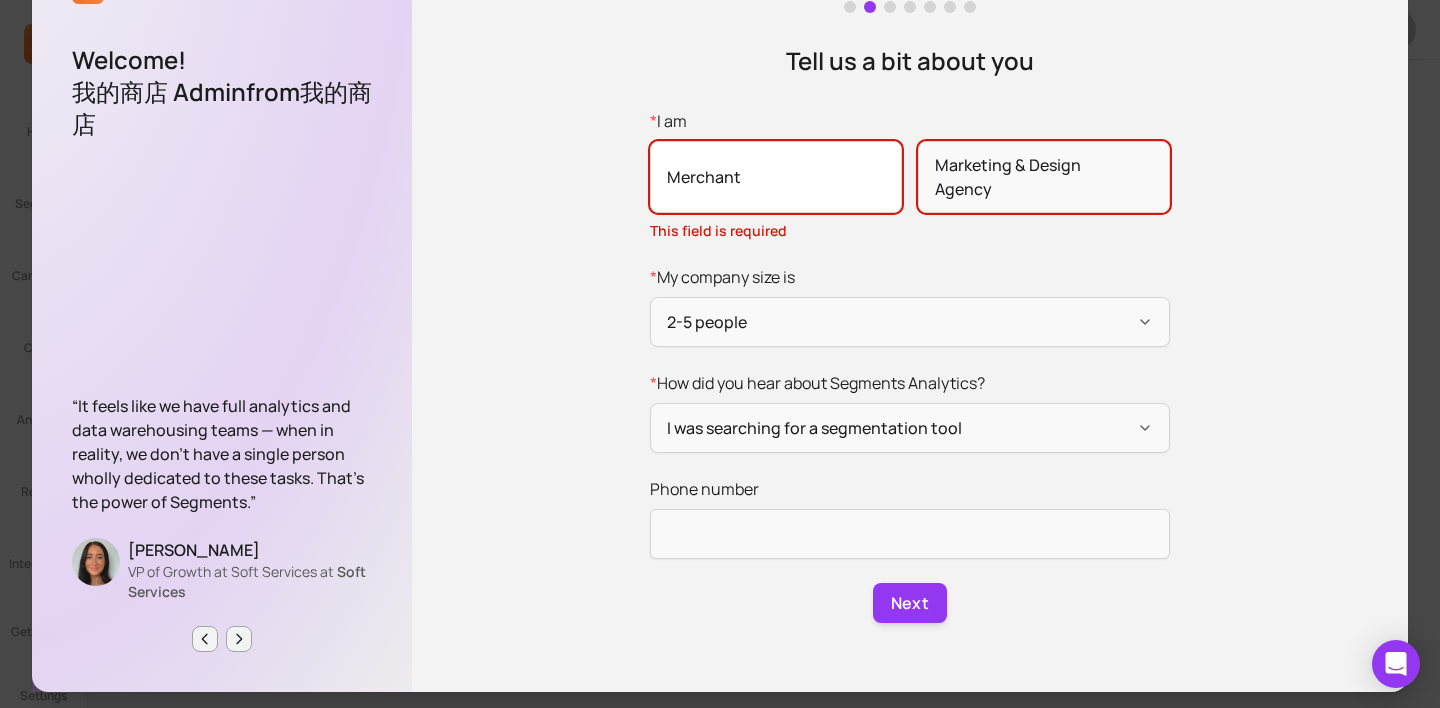click on "Merchant" at bounding box center (776, 177) 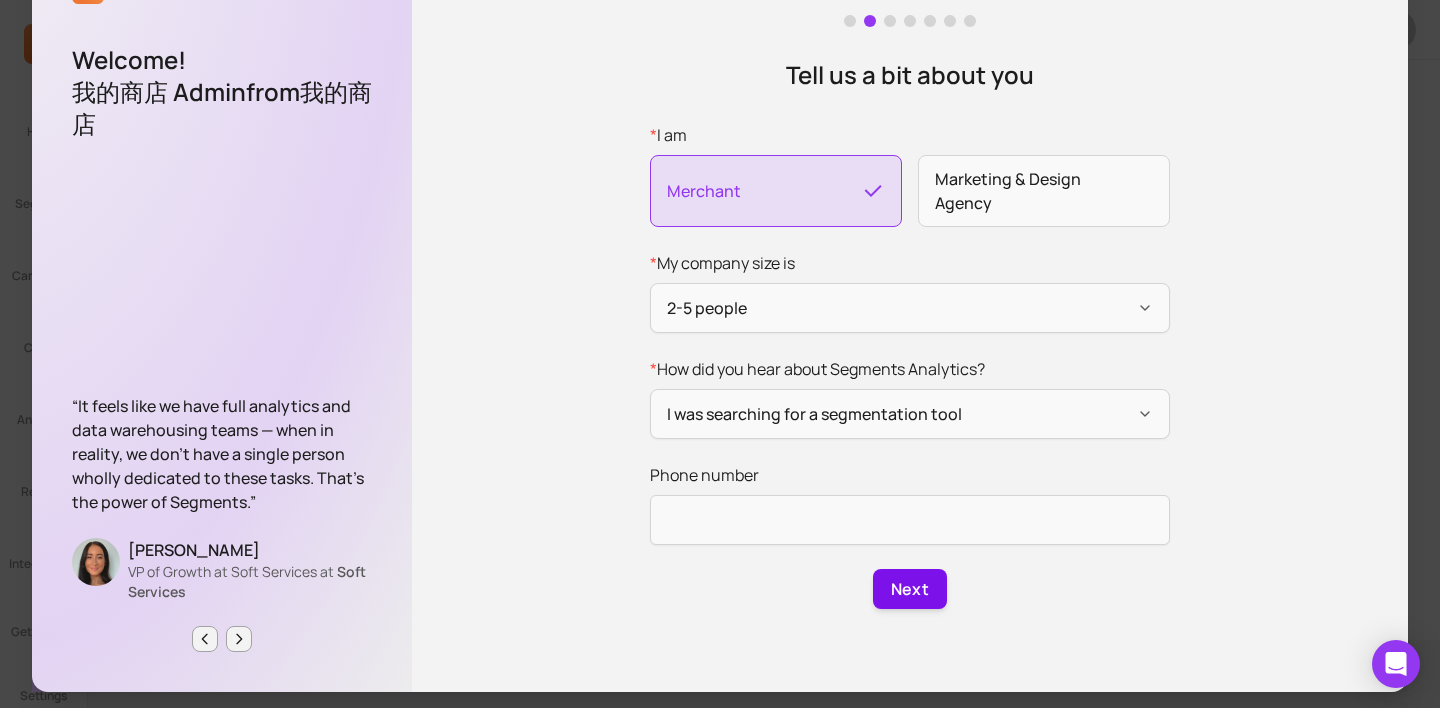 click on "Next" at bounding box center (910, 589) 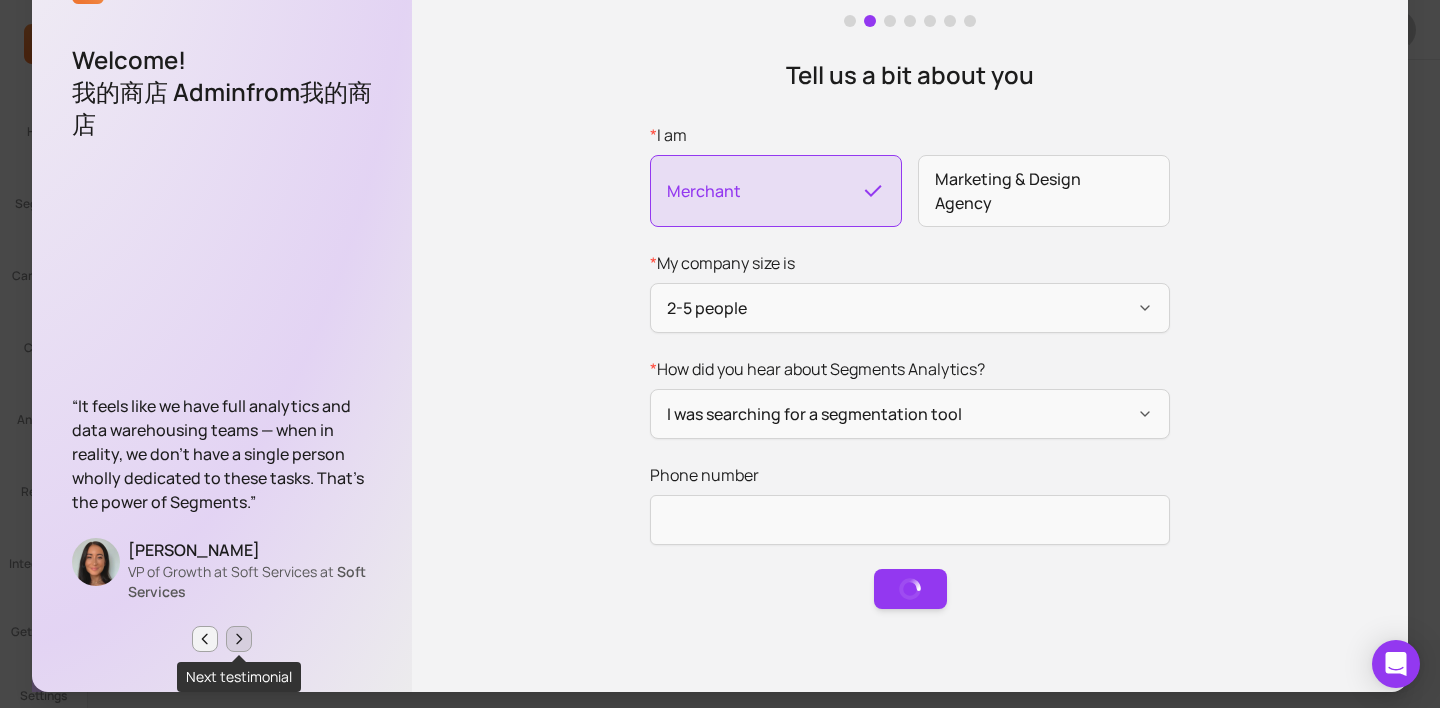 click 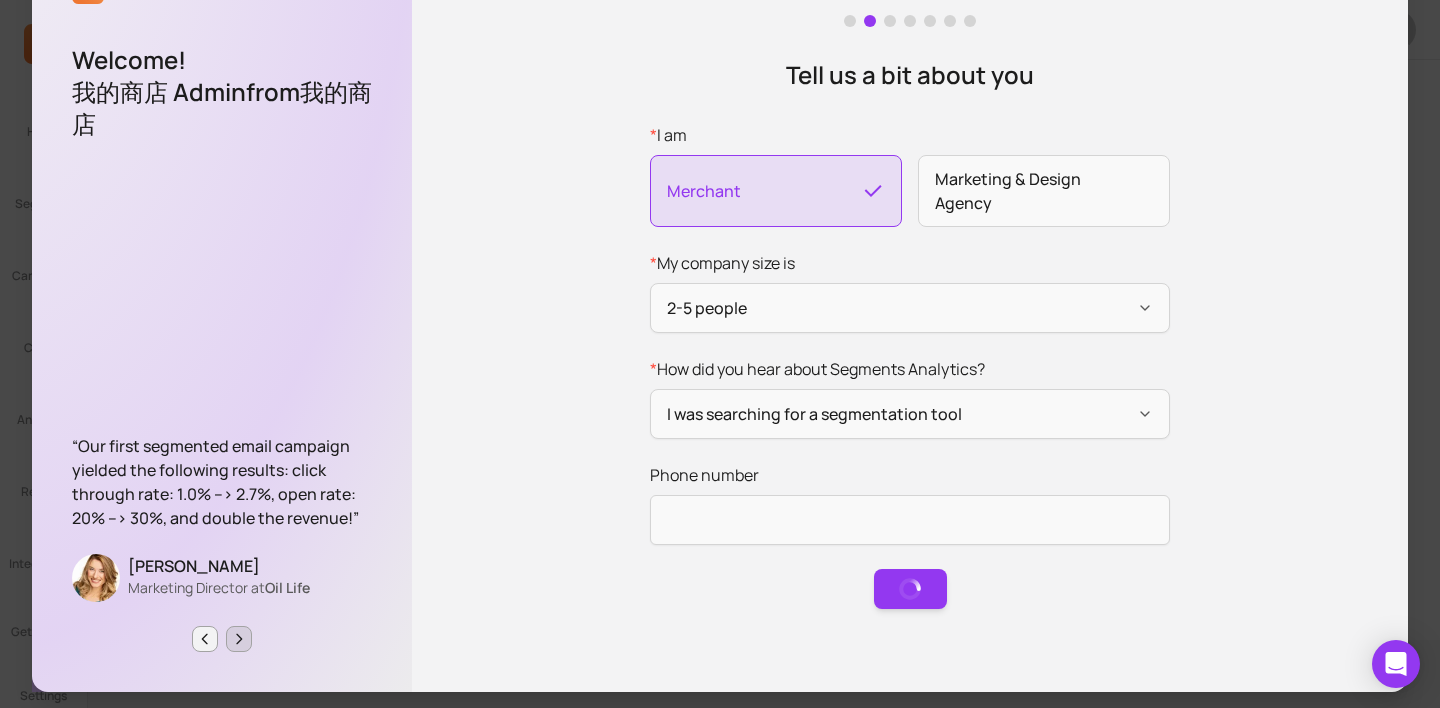 click 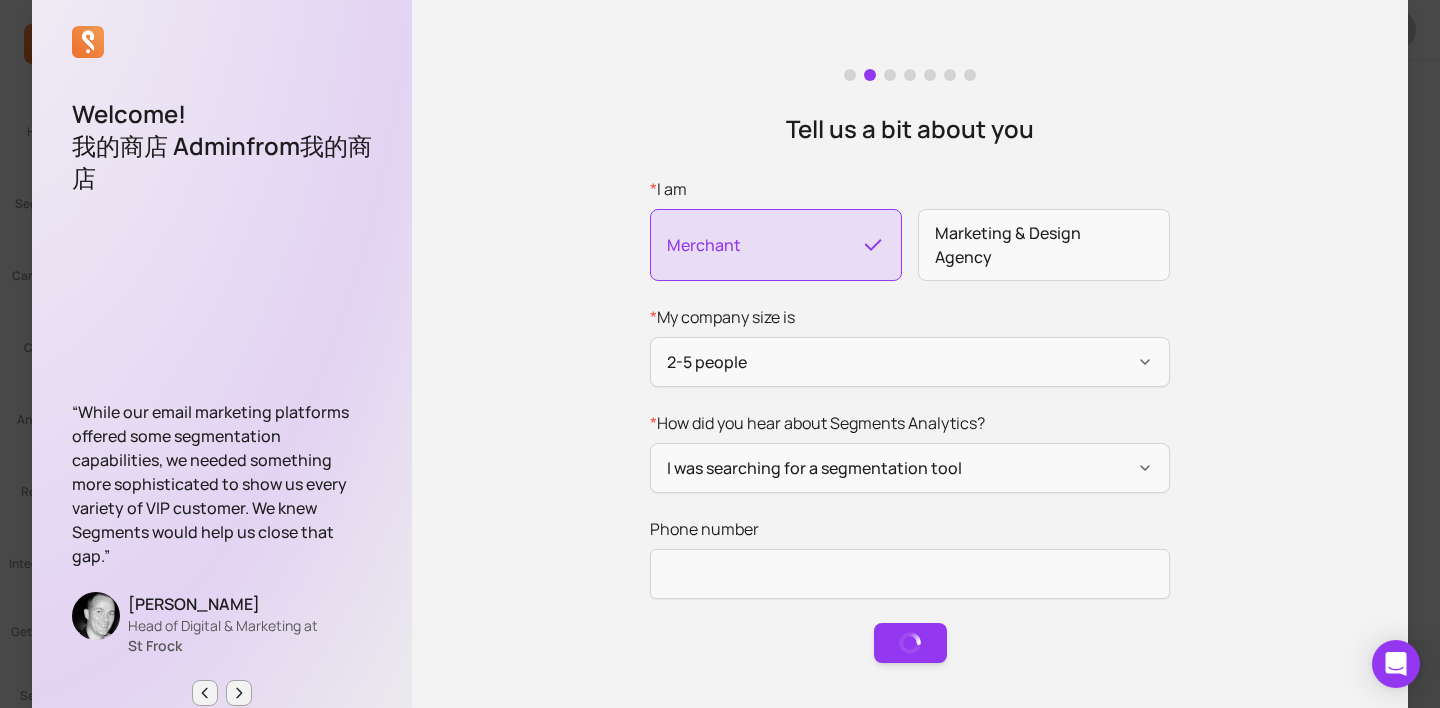 scroll, scrollTop: 0, scrollLeft: 0, axis: both 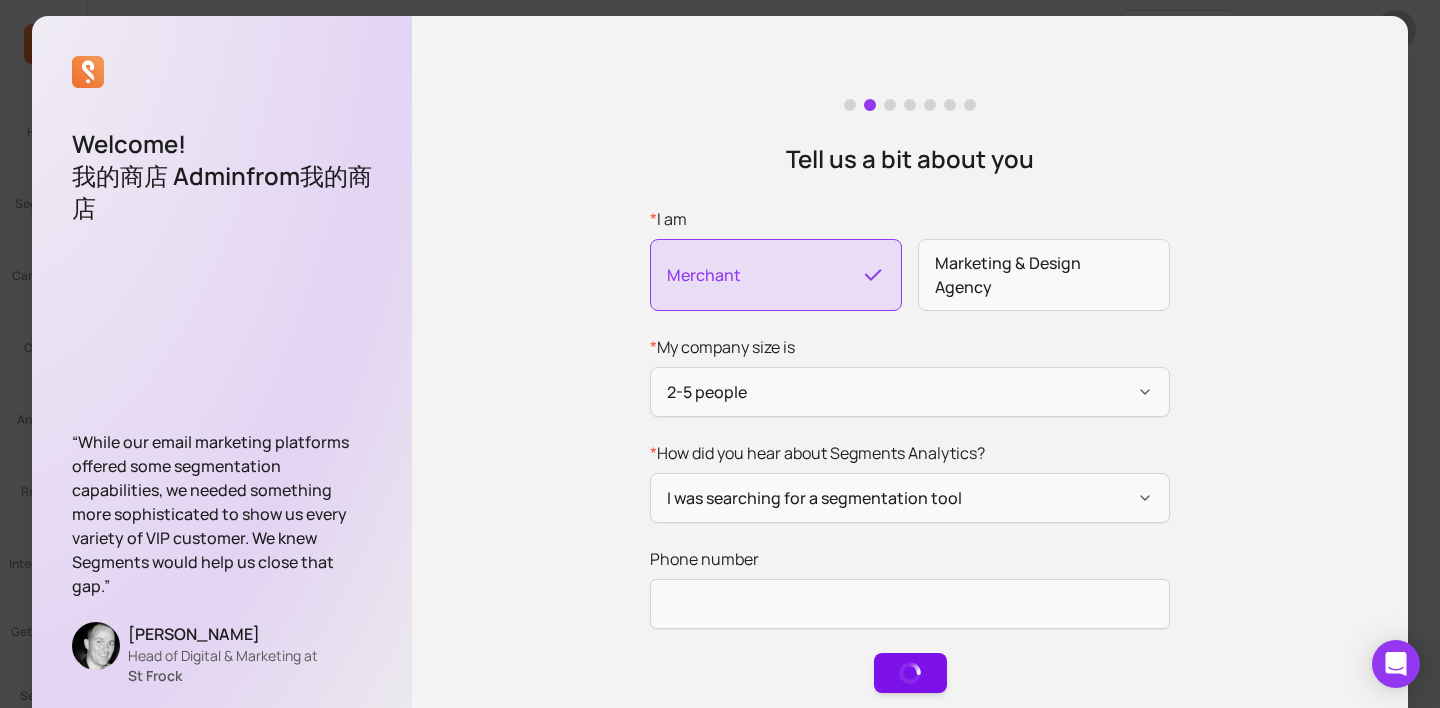 click 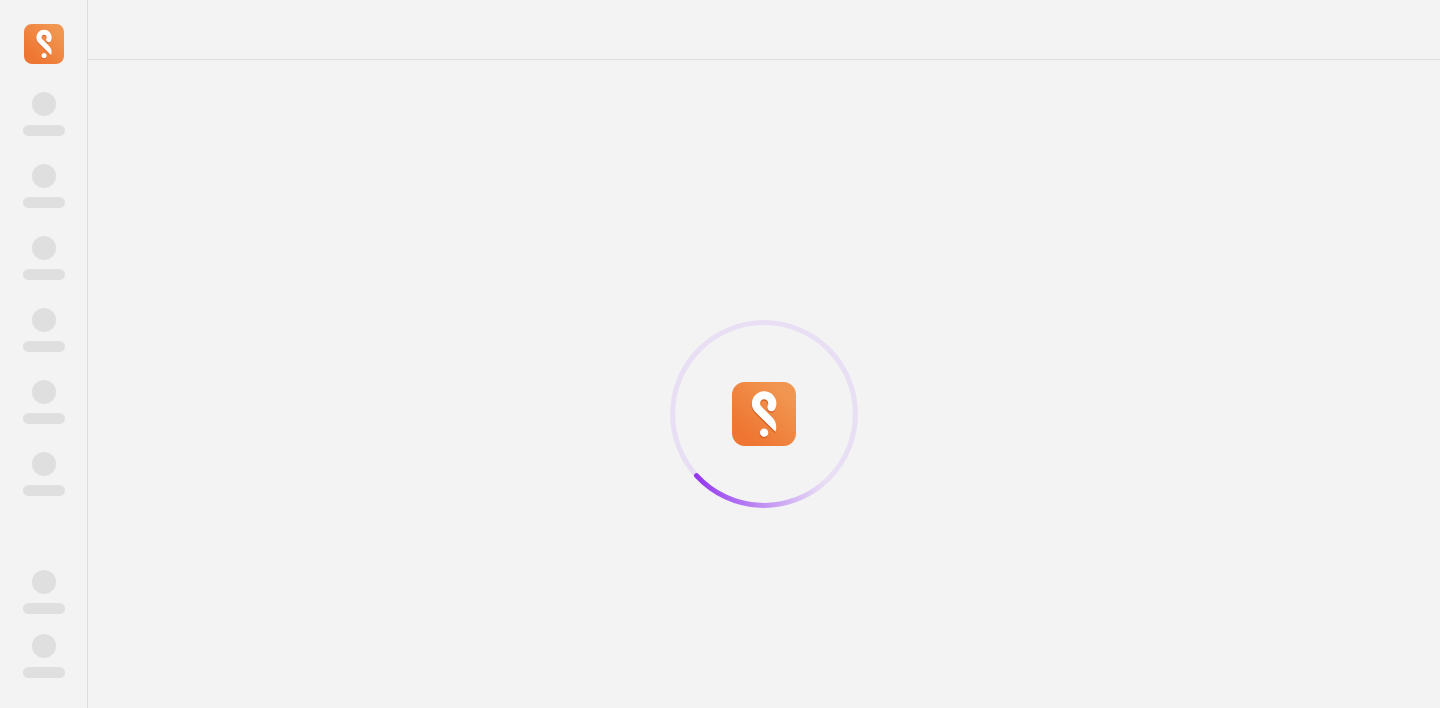 scroll, scrollTop: 0, scrollLeft: 0, axis: both 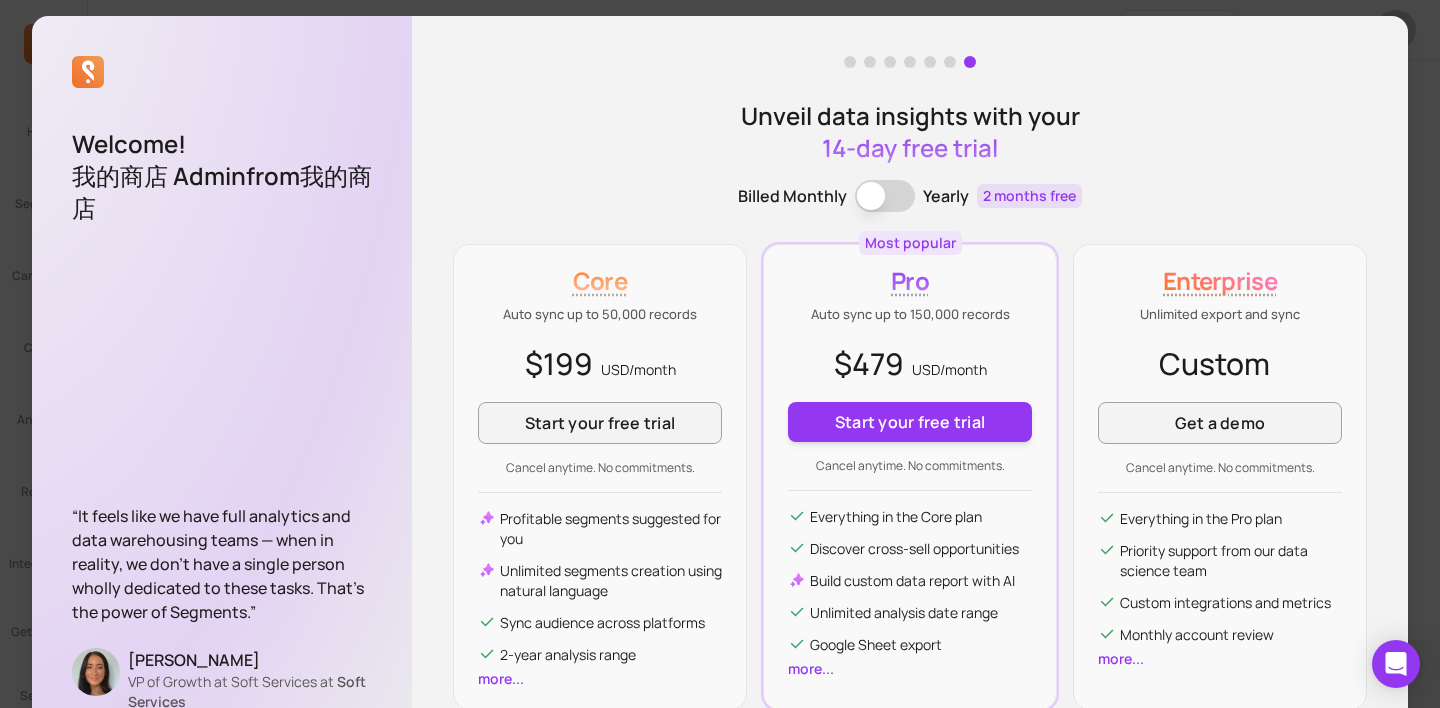 click at bounding box center (850, 62) 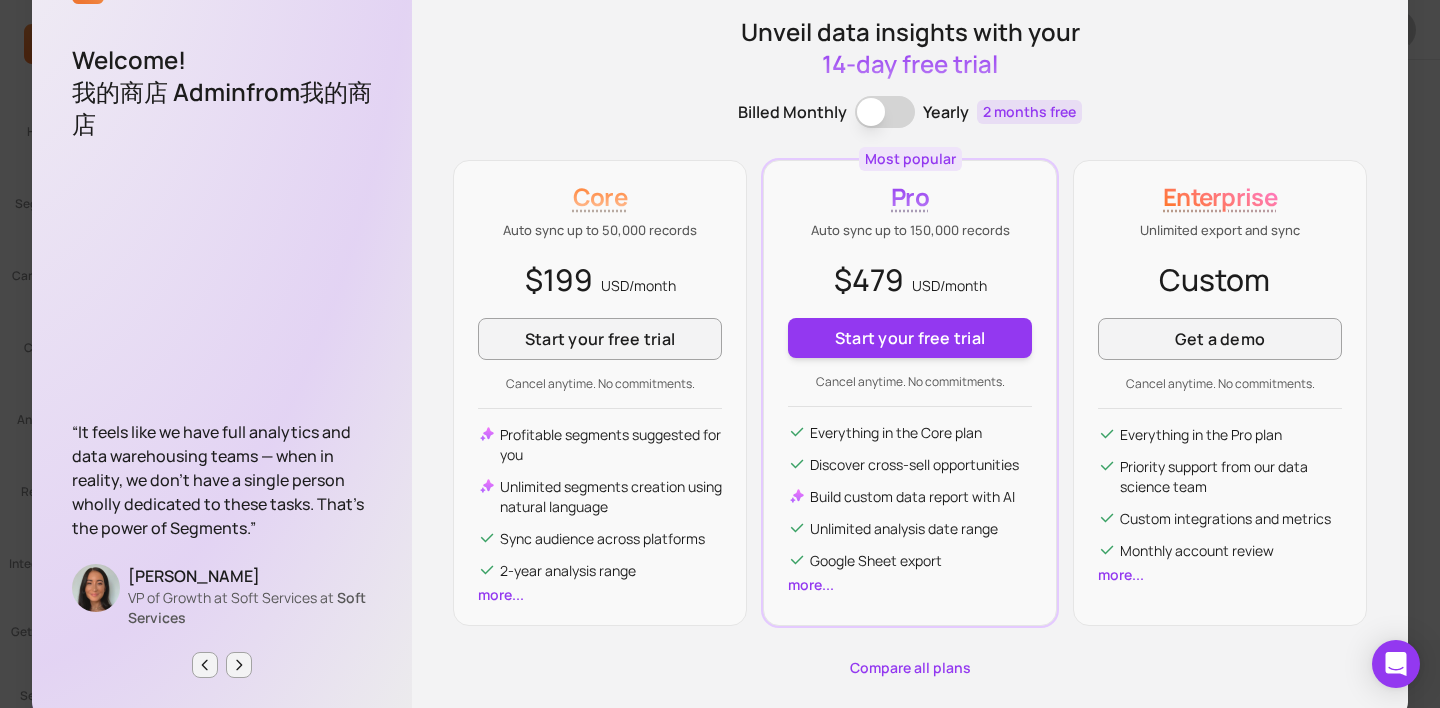 scroll, scrollTop: 109, scrollLeft: 0, axis: vertical 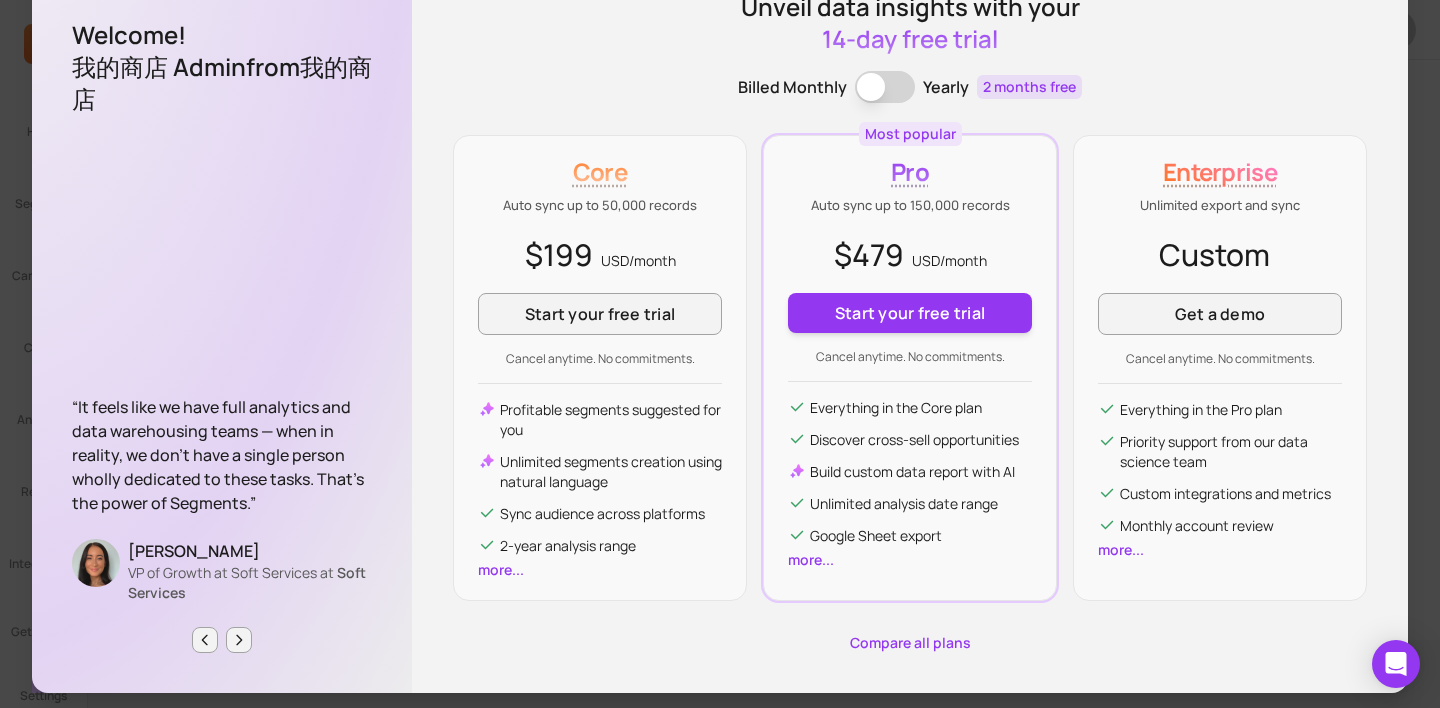 click on "Compare all plans" at bounding box center [910, 643] 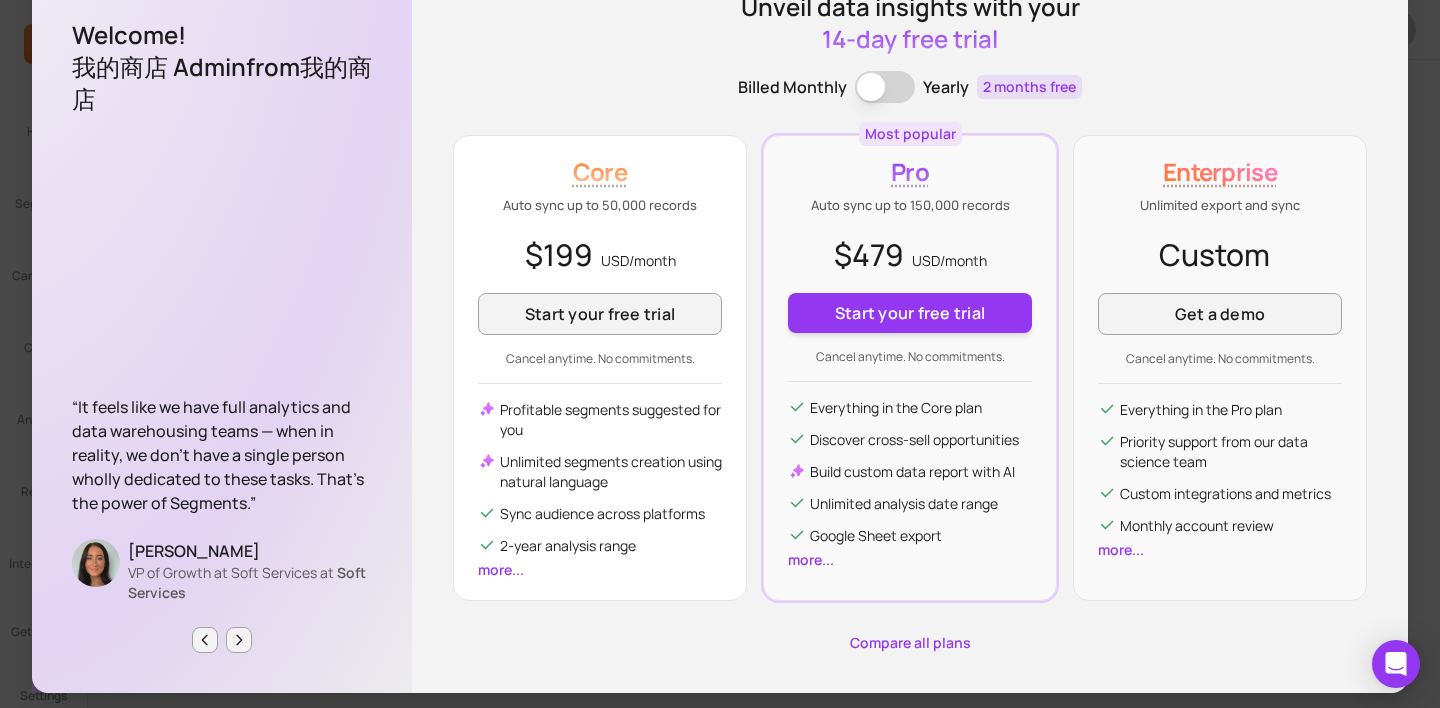 scroll, scrollTop: 0, scrollLeft: 0, axis: both 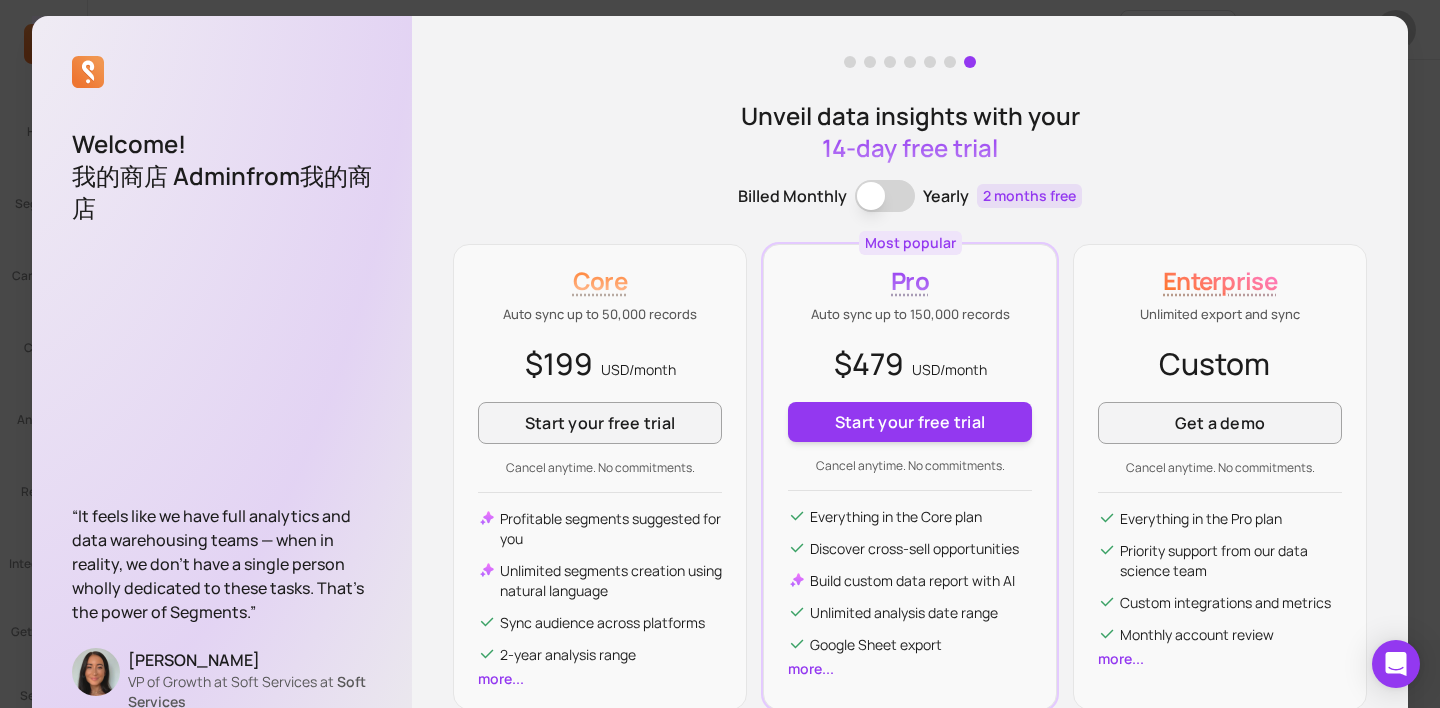 click on "Welcome! 我的商店 Admin  from  我的商店 “It feels like we have full analytics and data warehousing teams — when in reality, we don’t have a single person wholly dedicated to these tasks. That’s the power of Segments.” [PERSON_NAME] VP of Growth at Soft Services at   Soft Services Unveil data insights with your   14-day free trial Billed Monthly   Billing term Yearly 2 months free Core Auto sync up to 50,000 records $199 USD/  month Start your free trial Cancel anytime. No commitments. Profitable segments suggested for you   Unlimited segments creation using natural language   Sync audience across platforms   2-year analysis range   more... Most popular Pro Auto sync up to 150,000 records $479 USD/  month Start your free trial Cancel anytime. No commitments. Everything in the Core plan   Discover cross-sell opportunities   Build custom data report with AI   Unlimited analysis date range   Google Sheet export   more... Enterprise Unlimited export and sync Custom   Get a demo" at bounding box center (720, 409) 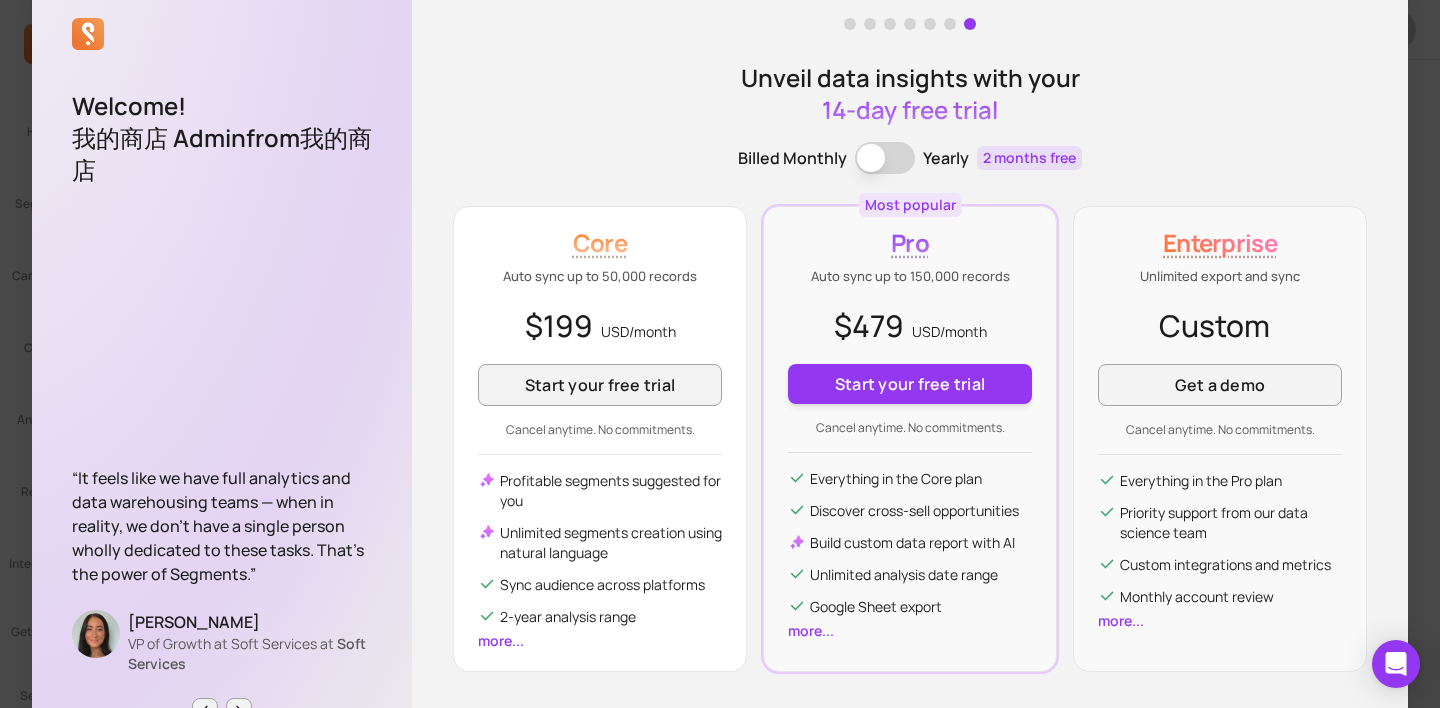 scroll, scrollTop: 66, scrollLeft: 0, axis: vertical 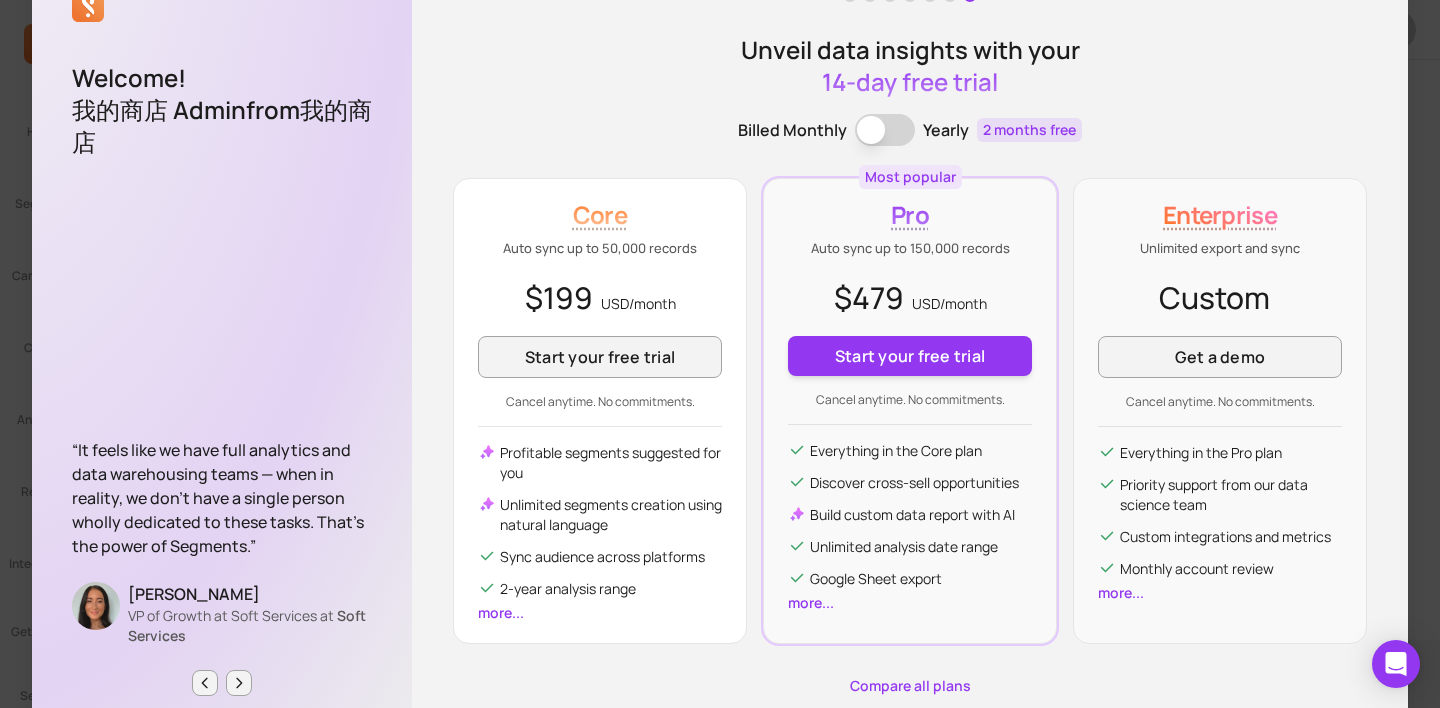 click on "more..." at bounding box center [501, 612] 